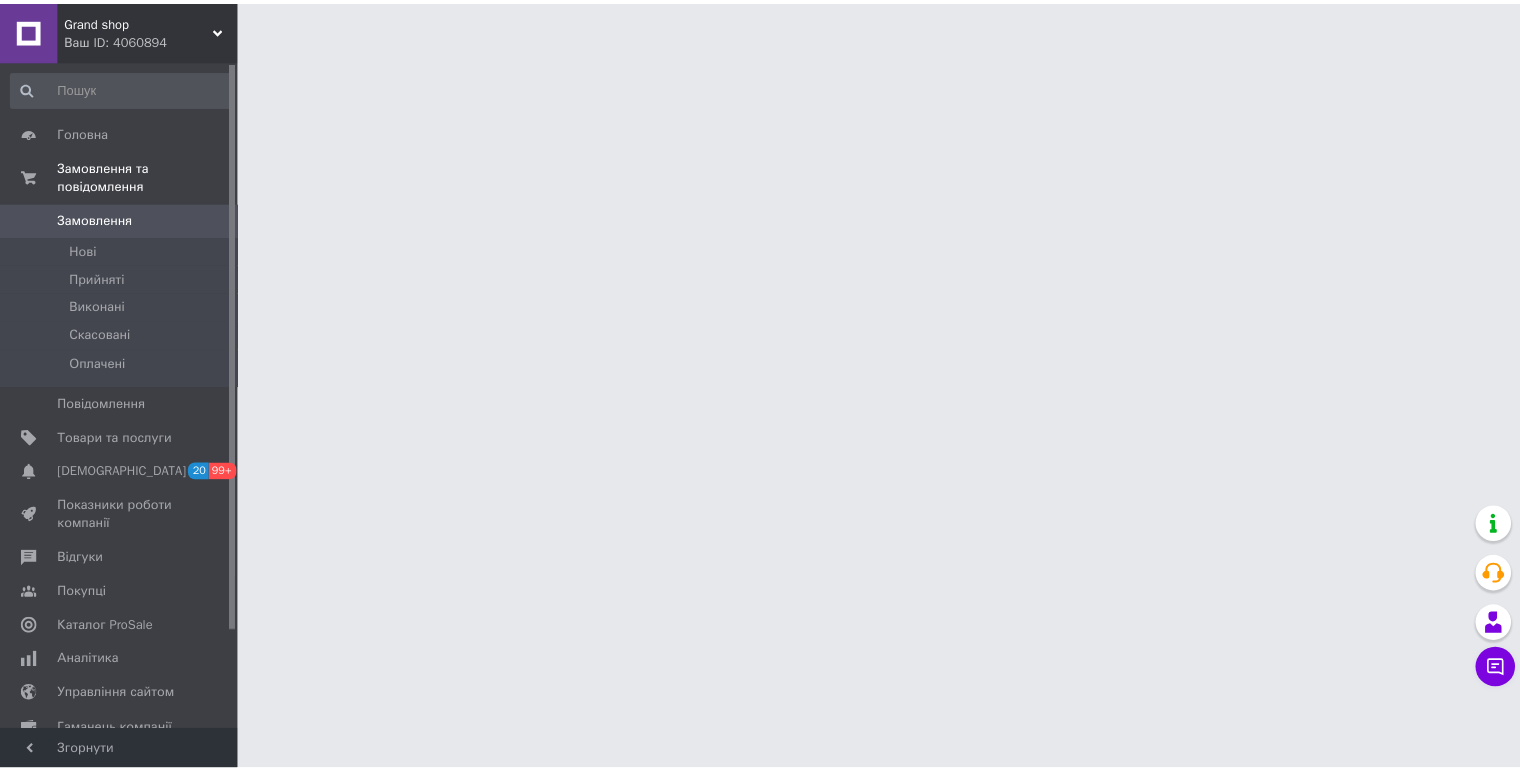 scroll, scrollTop: 0, scrollLeft: 0, axis: both 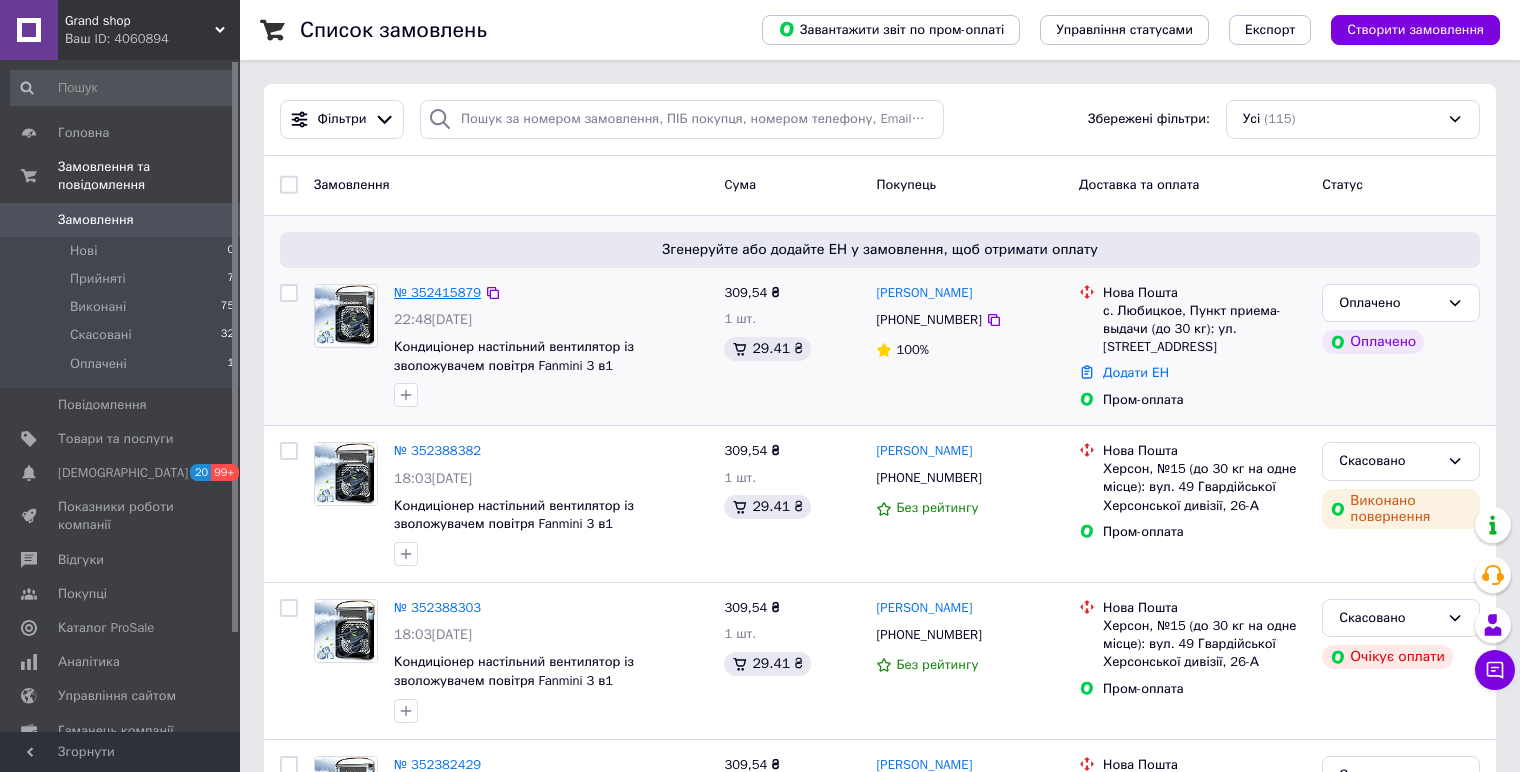 click on "№ 352415879" at bounding box center (437, 292) 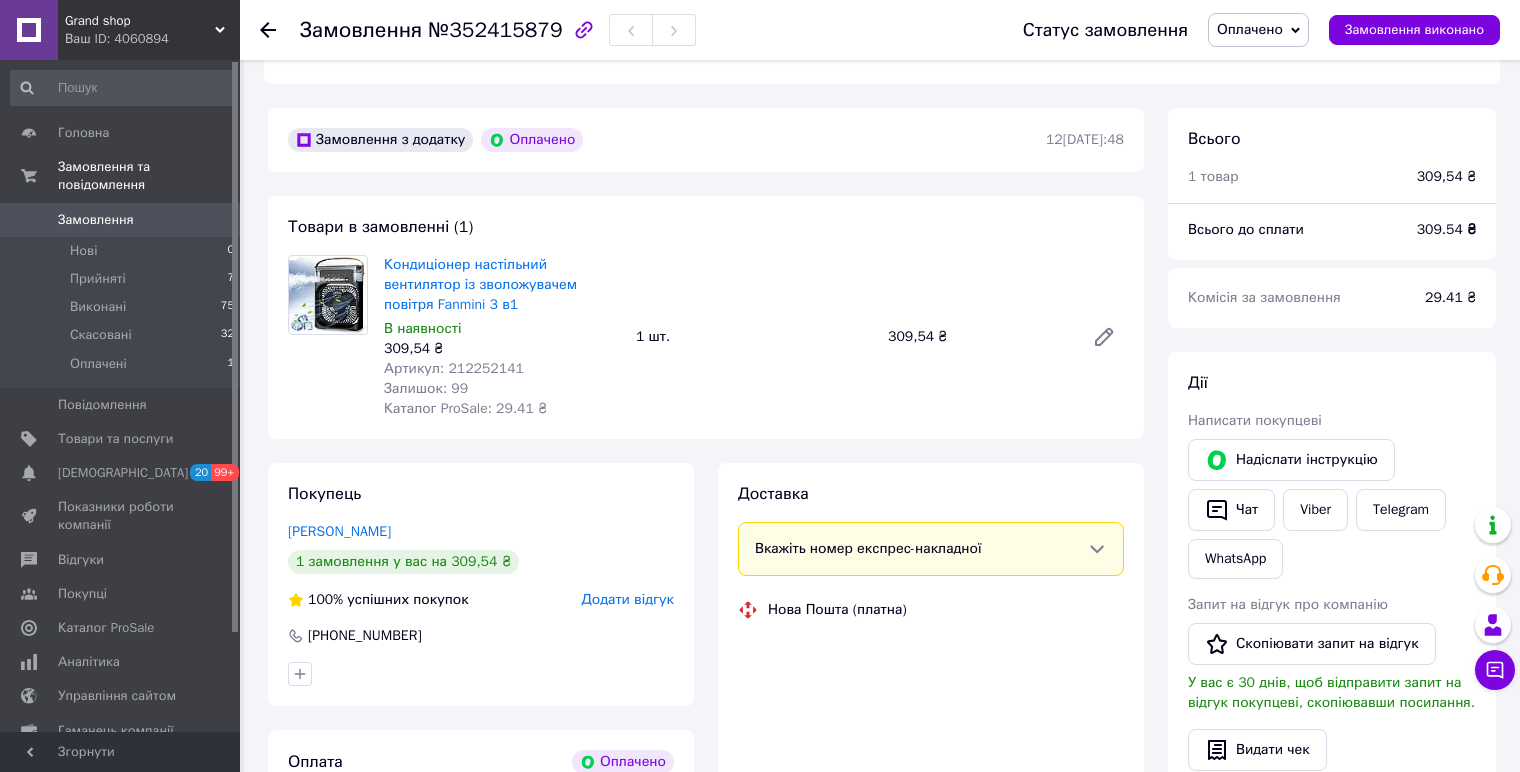 scroll, scrollTop: 555, scrollLeft: 0, axis: vertical 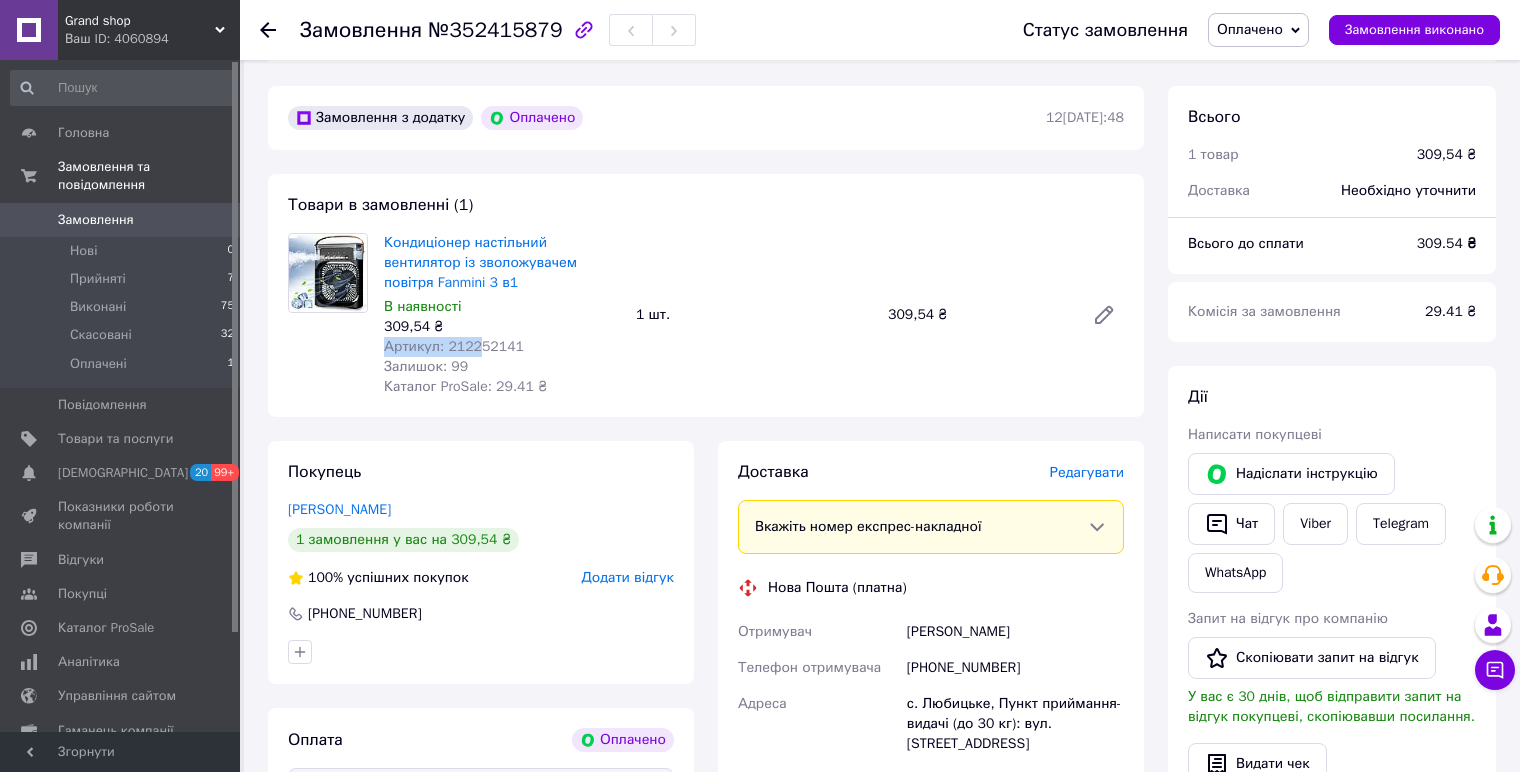 drag, startPoint x: 528, startPoint y: 334, endPoint x: 476, endPoint y: 343, distance: 52.773098 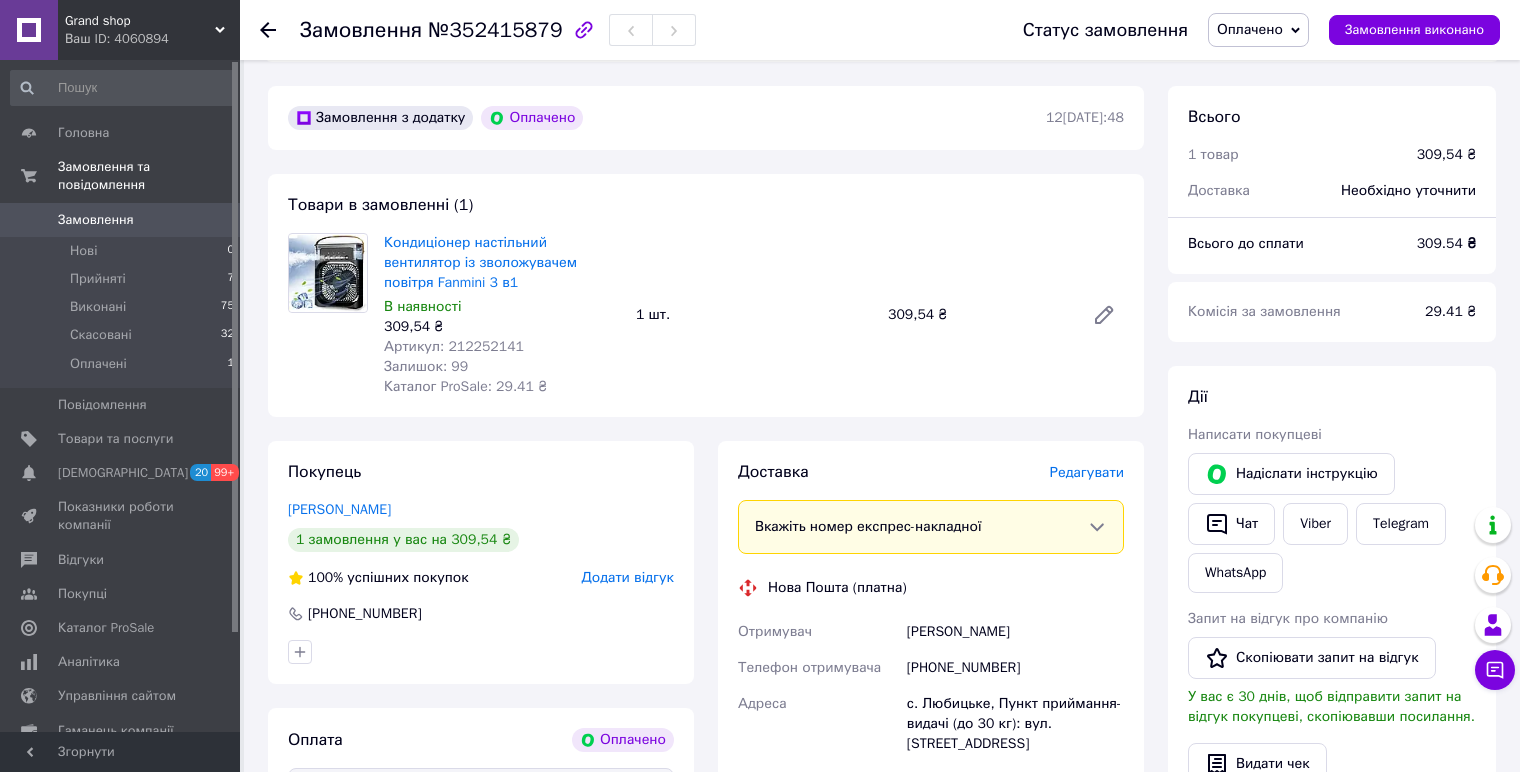 click on "Артикул: 212252141" at bounding box center (502, 347) 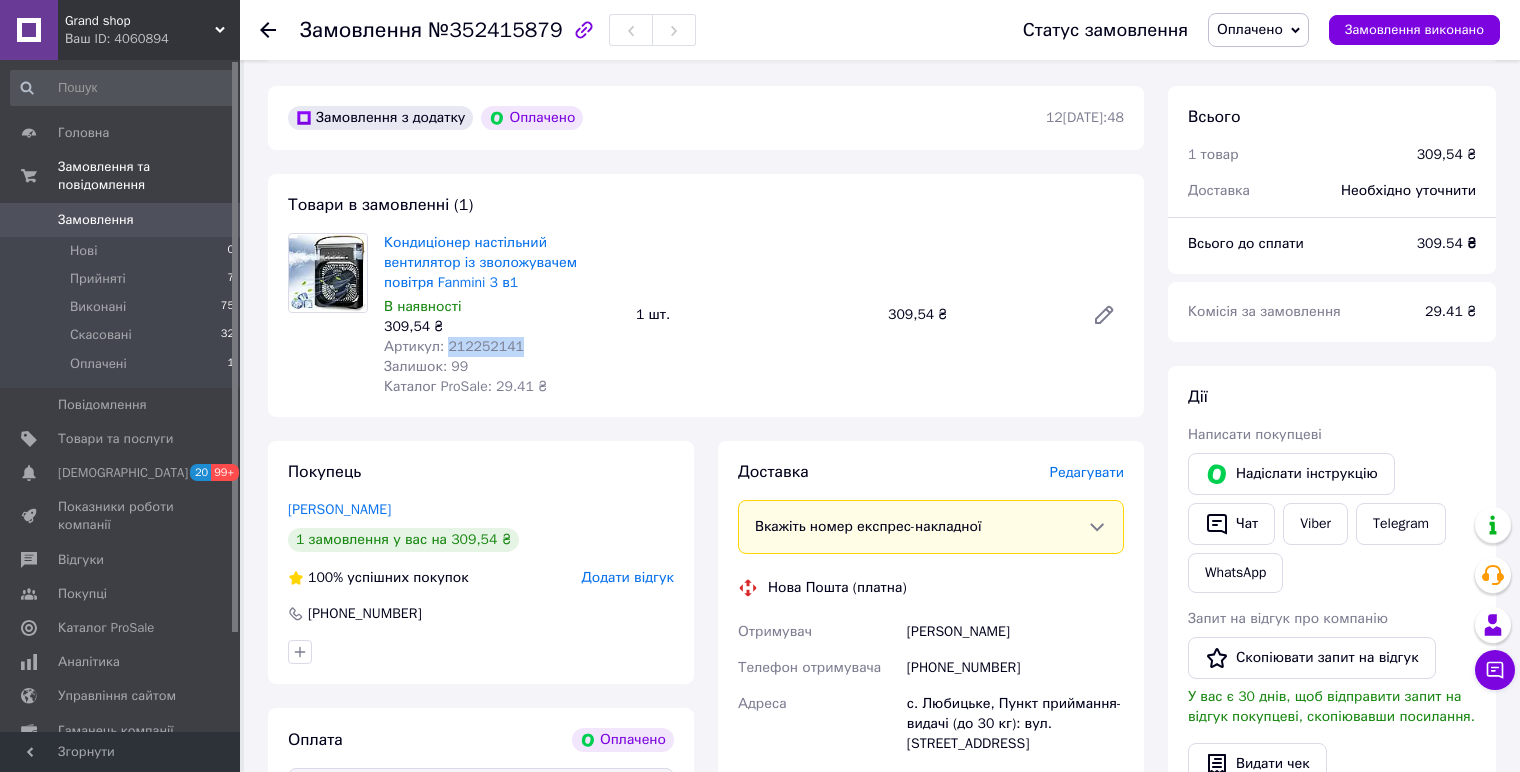drag, startPoint x: 520, startPoint y: 342, endPoint x: 444, endPoint y: 348, distance: 76.23647 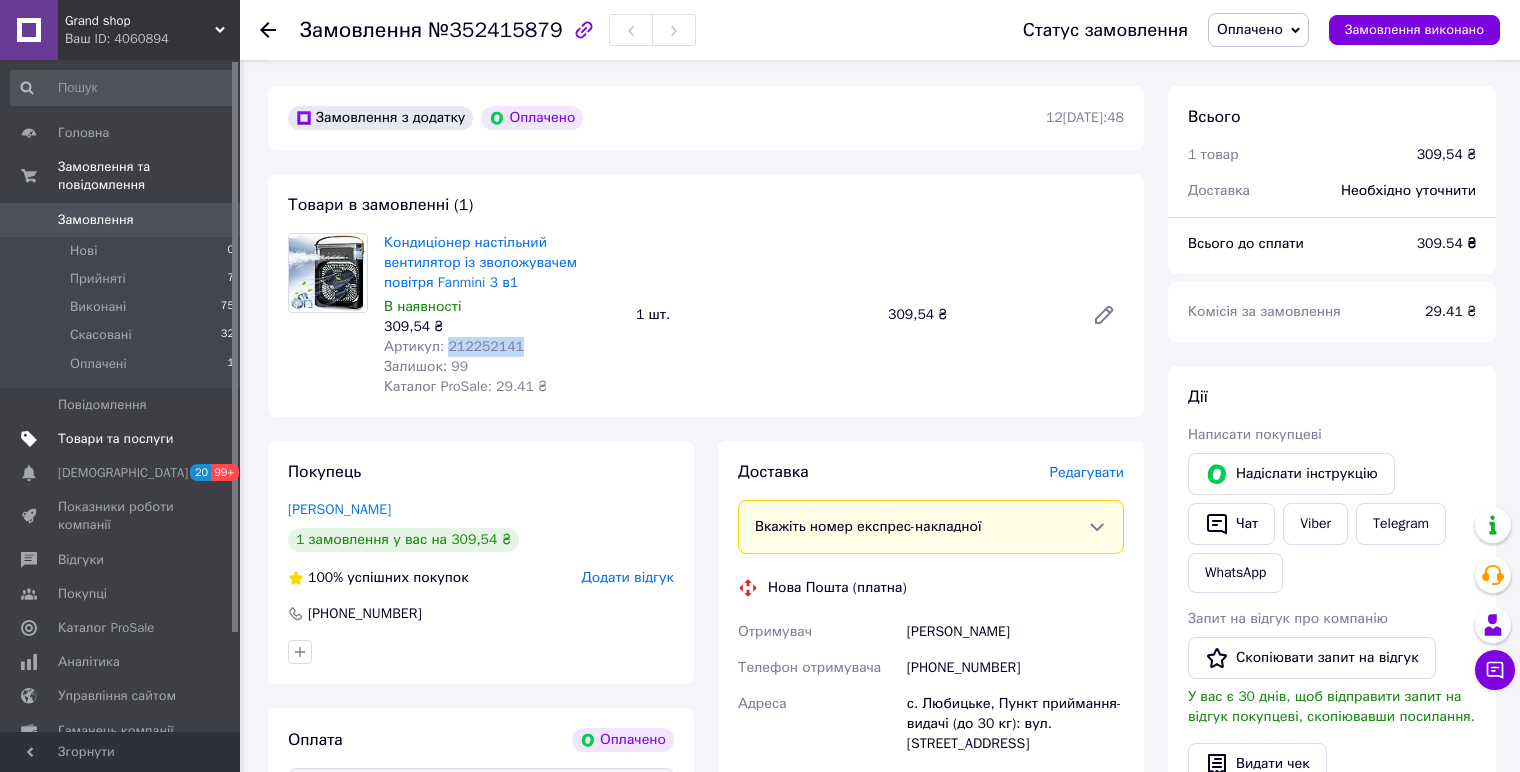click on "Товари та послуги" at bounding box center [115, 439] 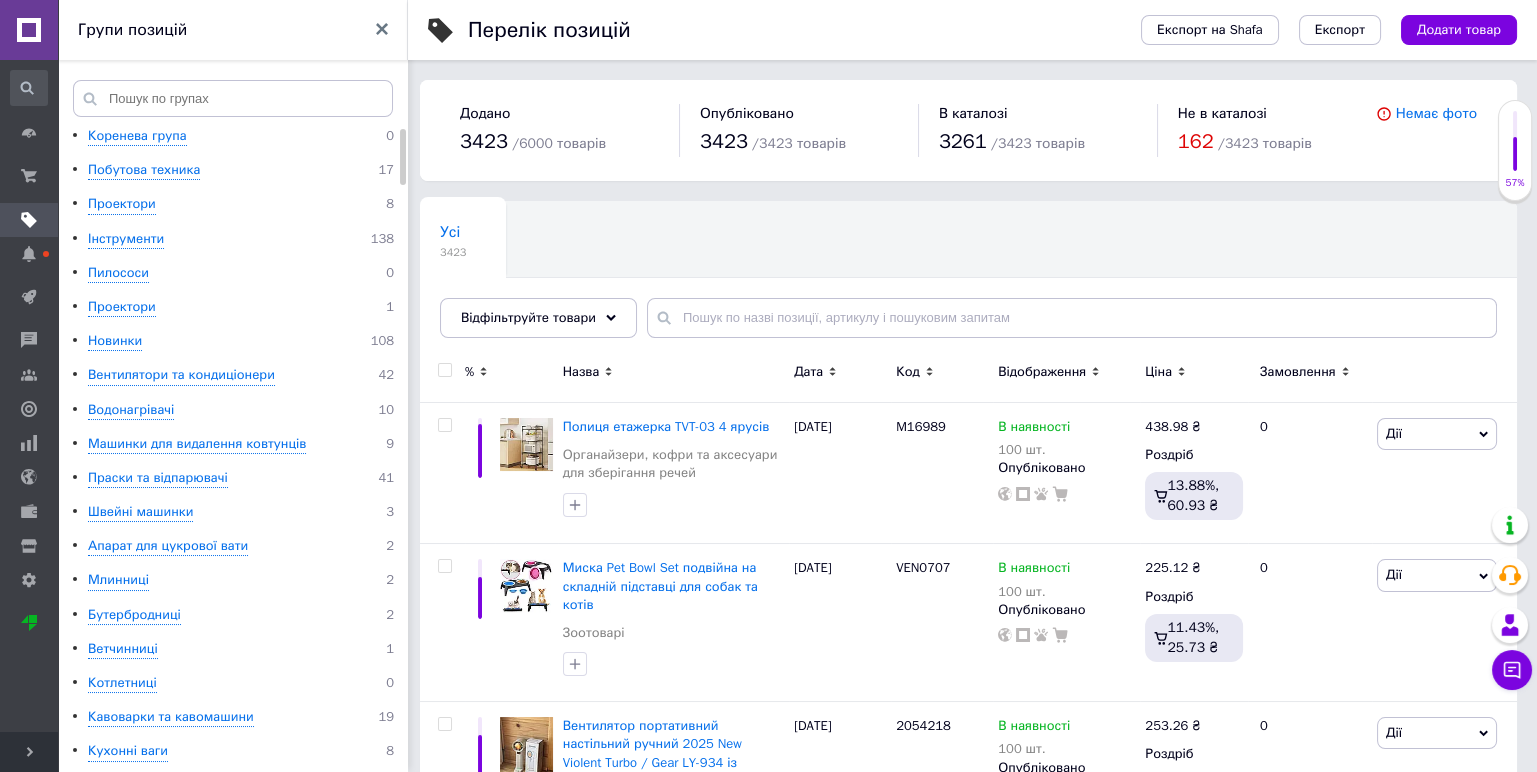 click on "Розгорнути" at bounding box center [29, 752] 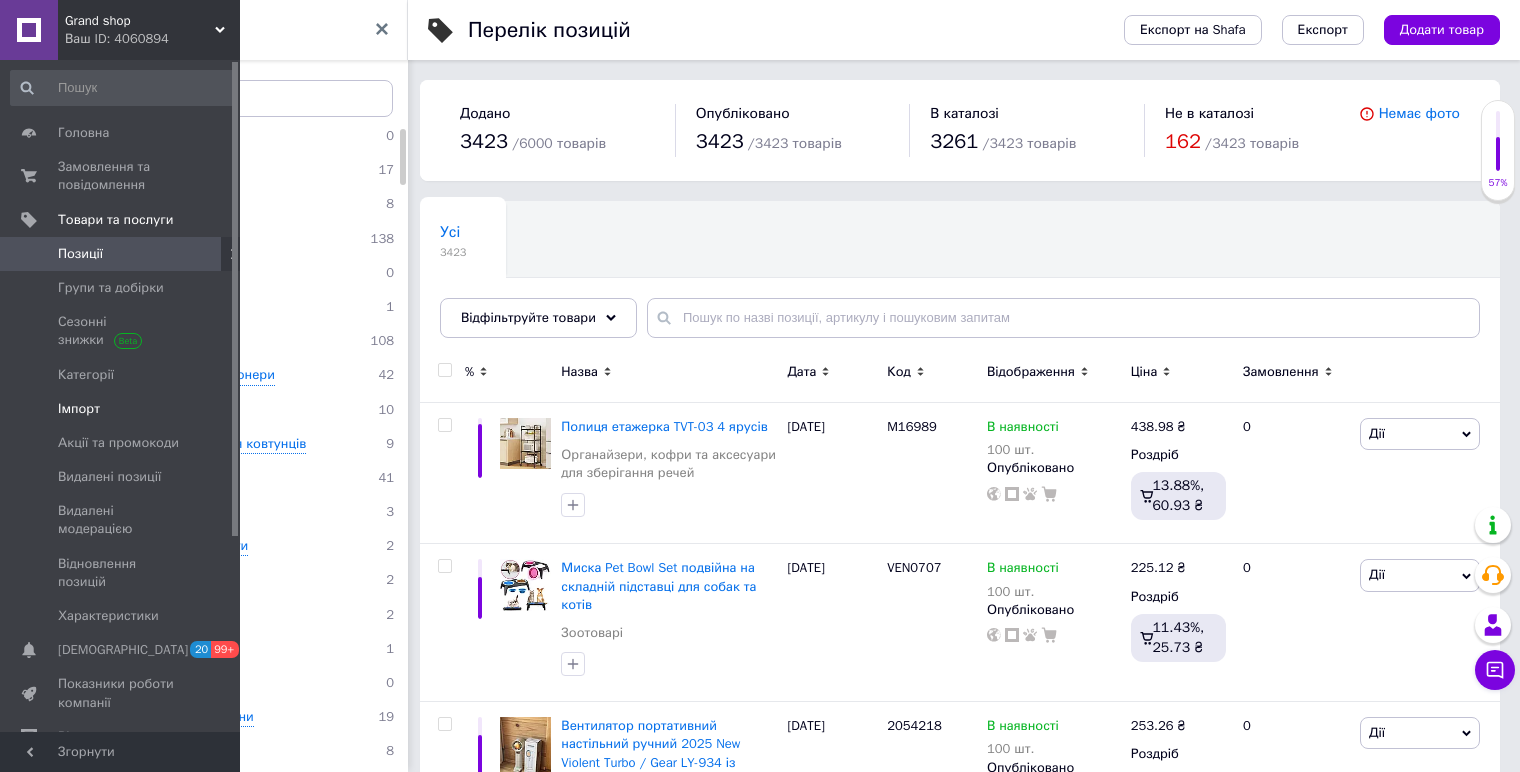 click on "Імпорт" at bounding box center [79, 409] 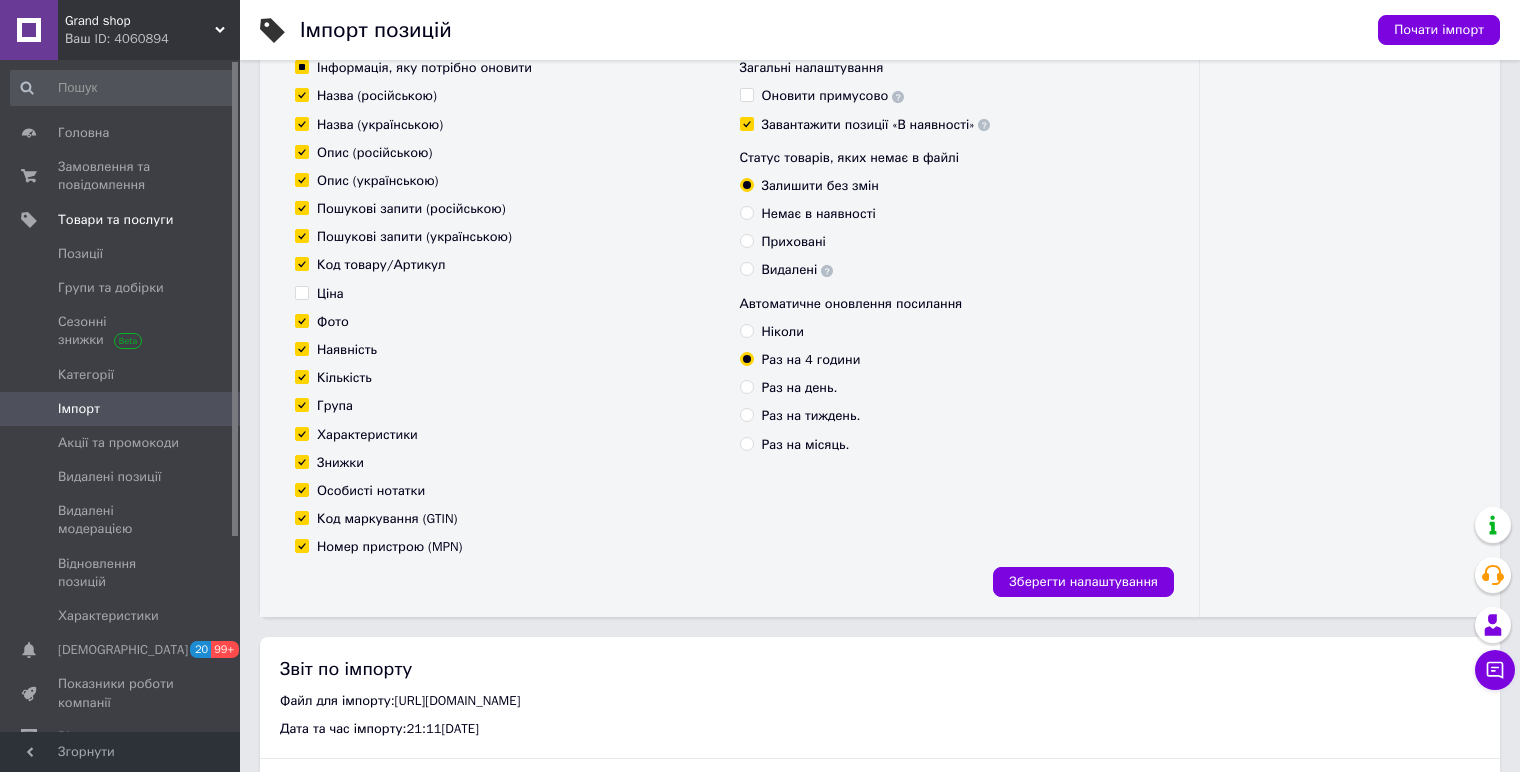 scroll, scrollTop: 333, scrollLeft: 0, axis: vertical 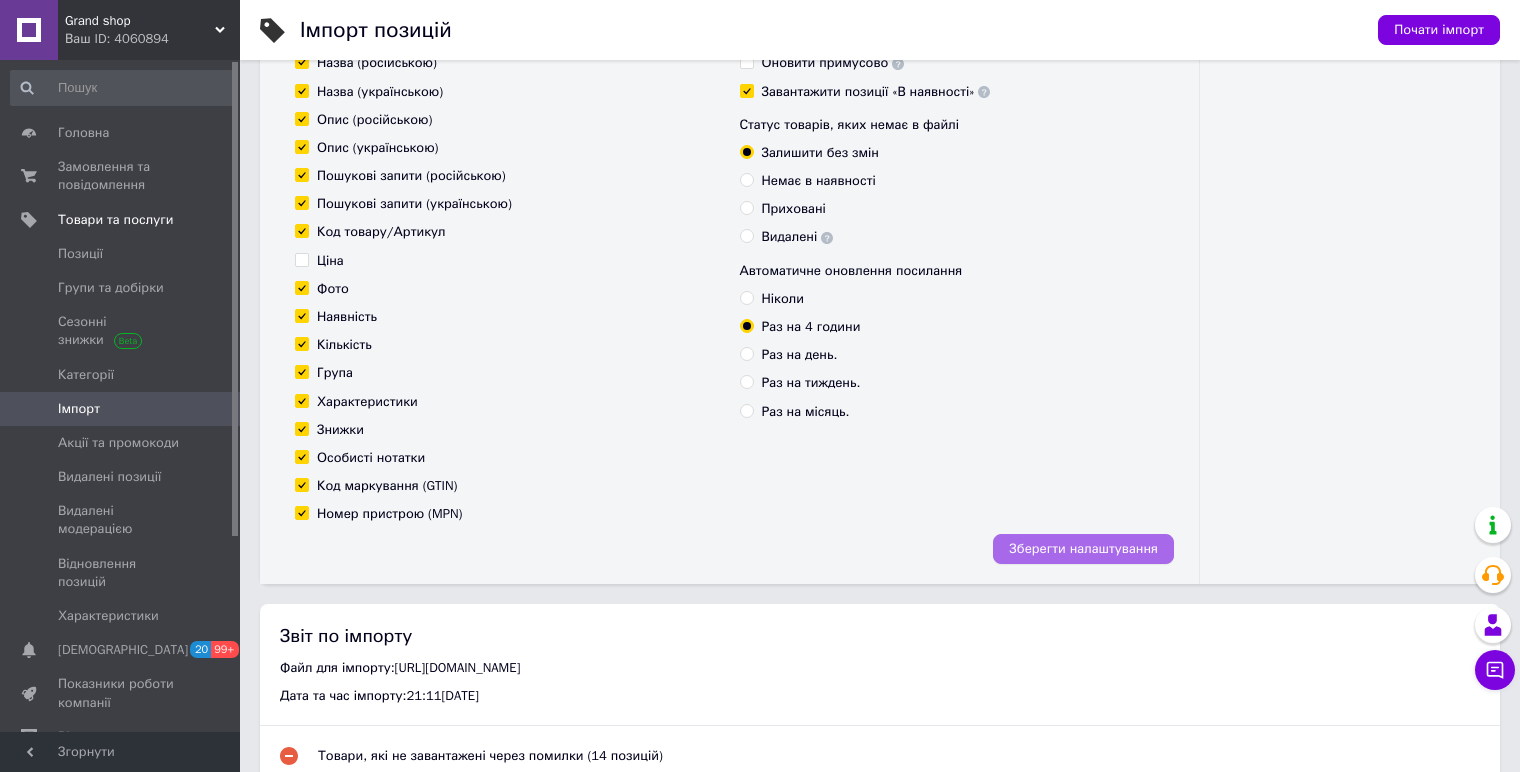 click on "Зберегти налаштування" at bounding box center [1083, 549] 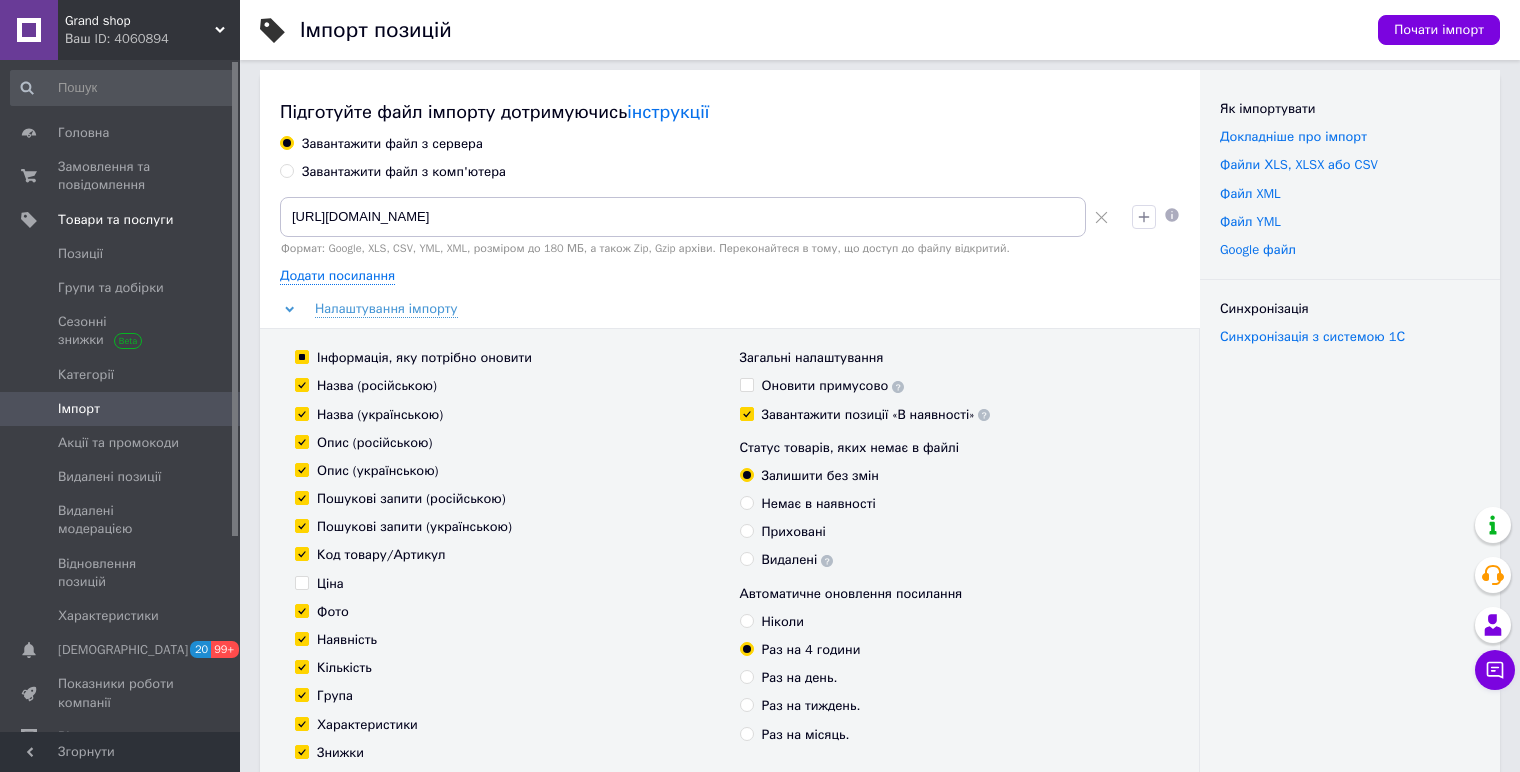 scroll, scrollTop: 222, scrollLeft: 0, axis: vertical 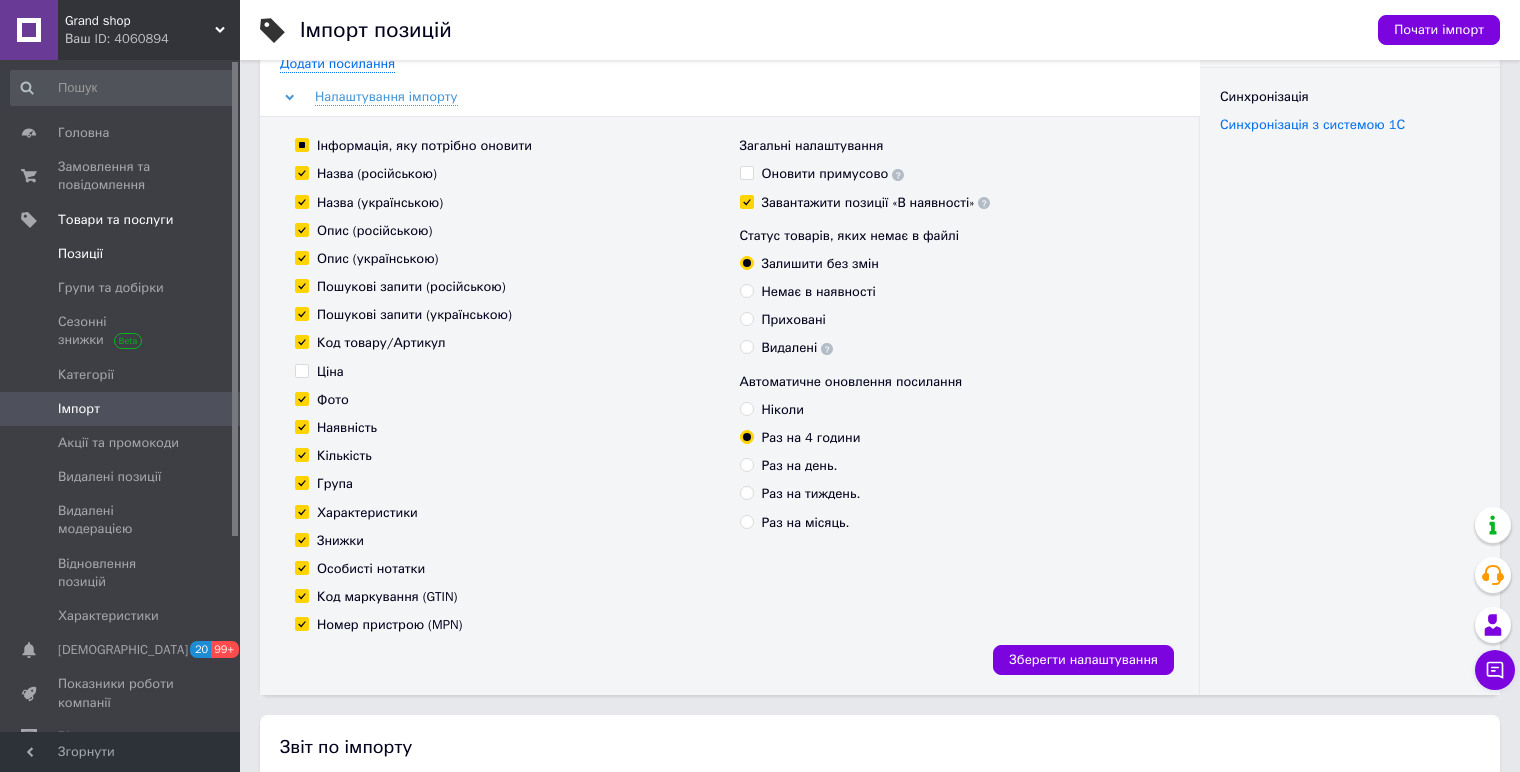 click on "Позиції" at bounding box center (123, 254) 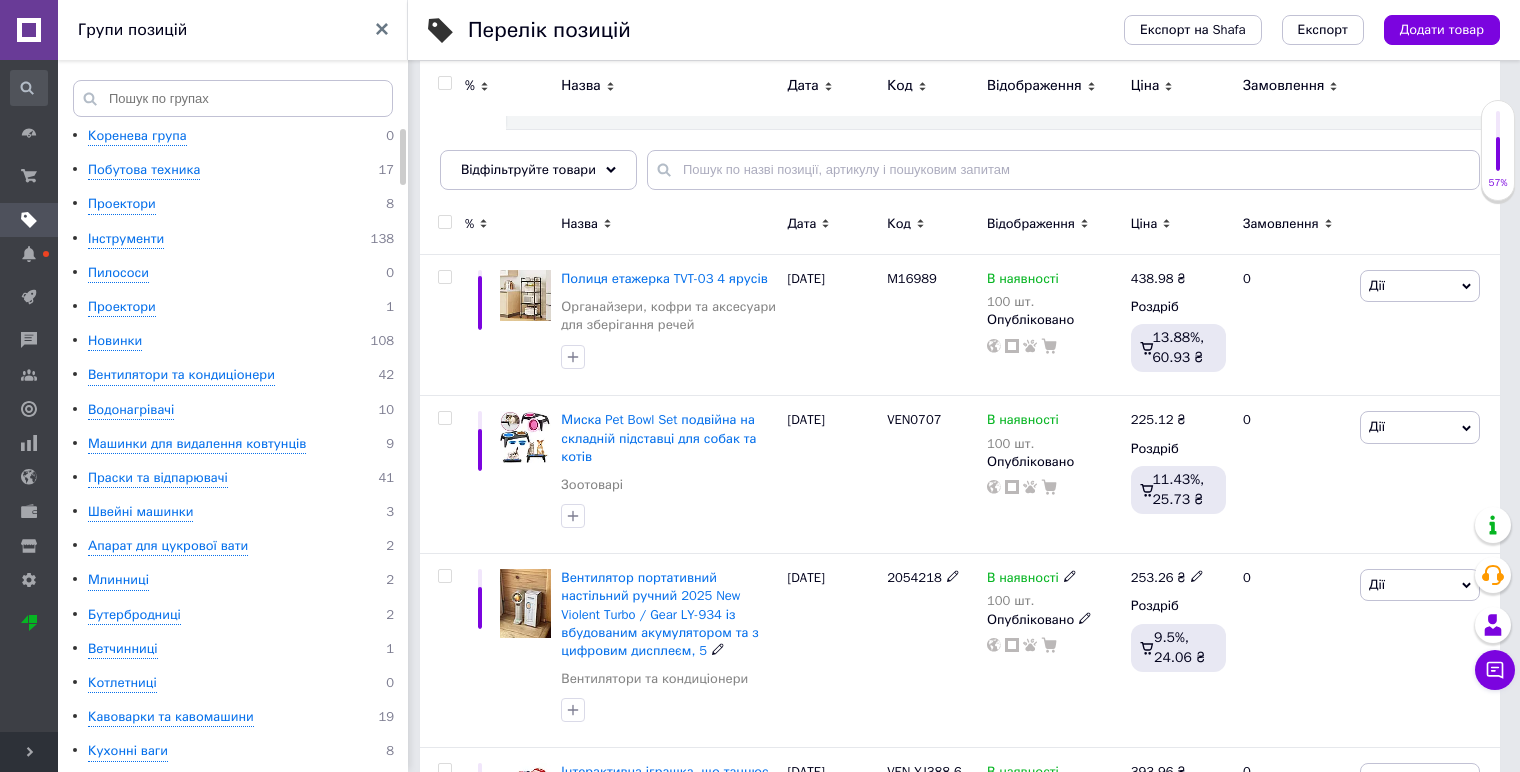 scroll, scrollTop: 0, scrollLeft: 0, axis: both 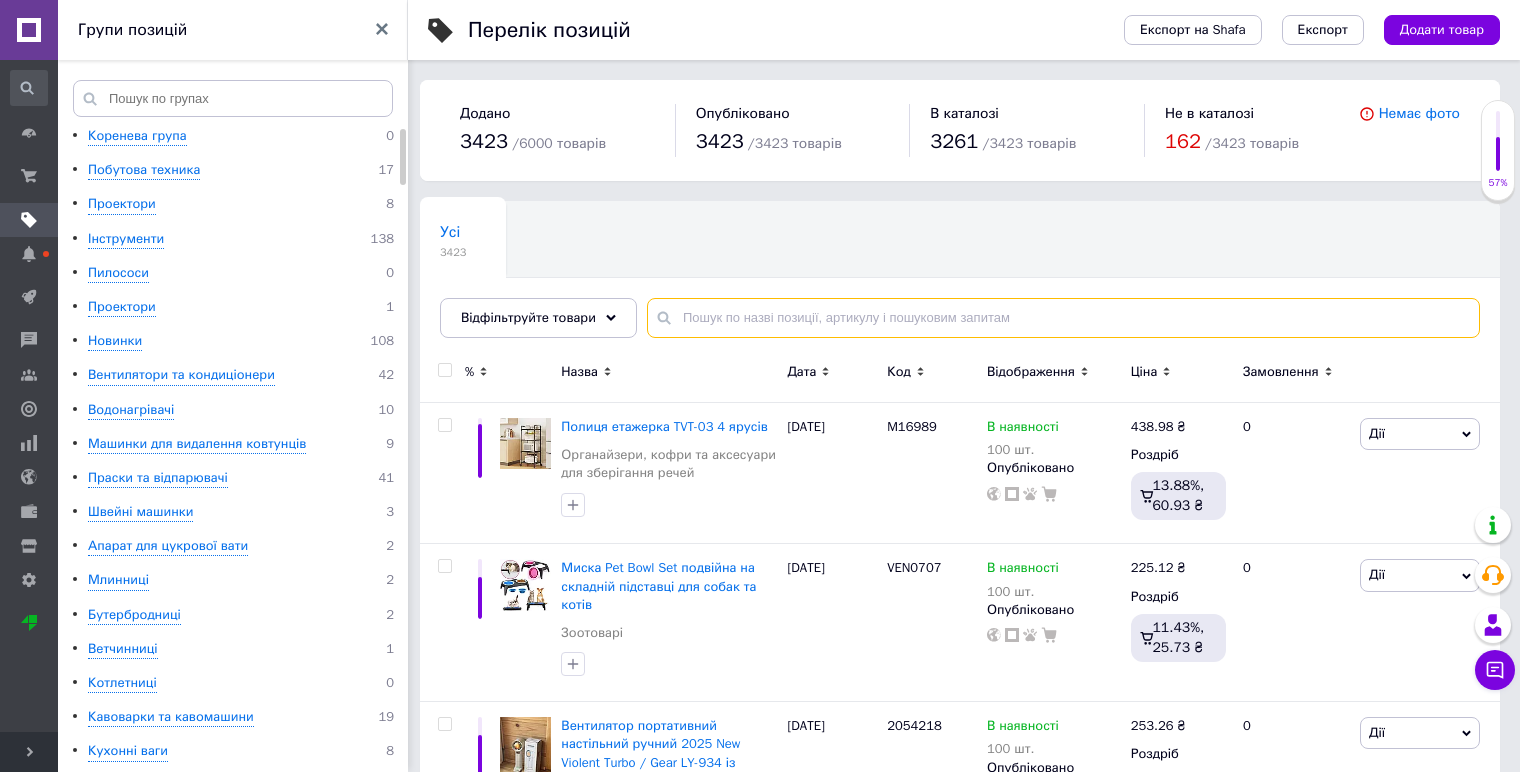 click at bounding box center [1063, 318] 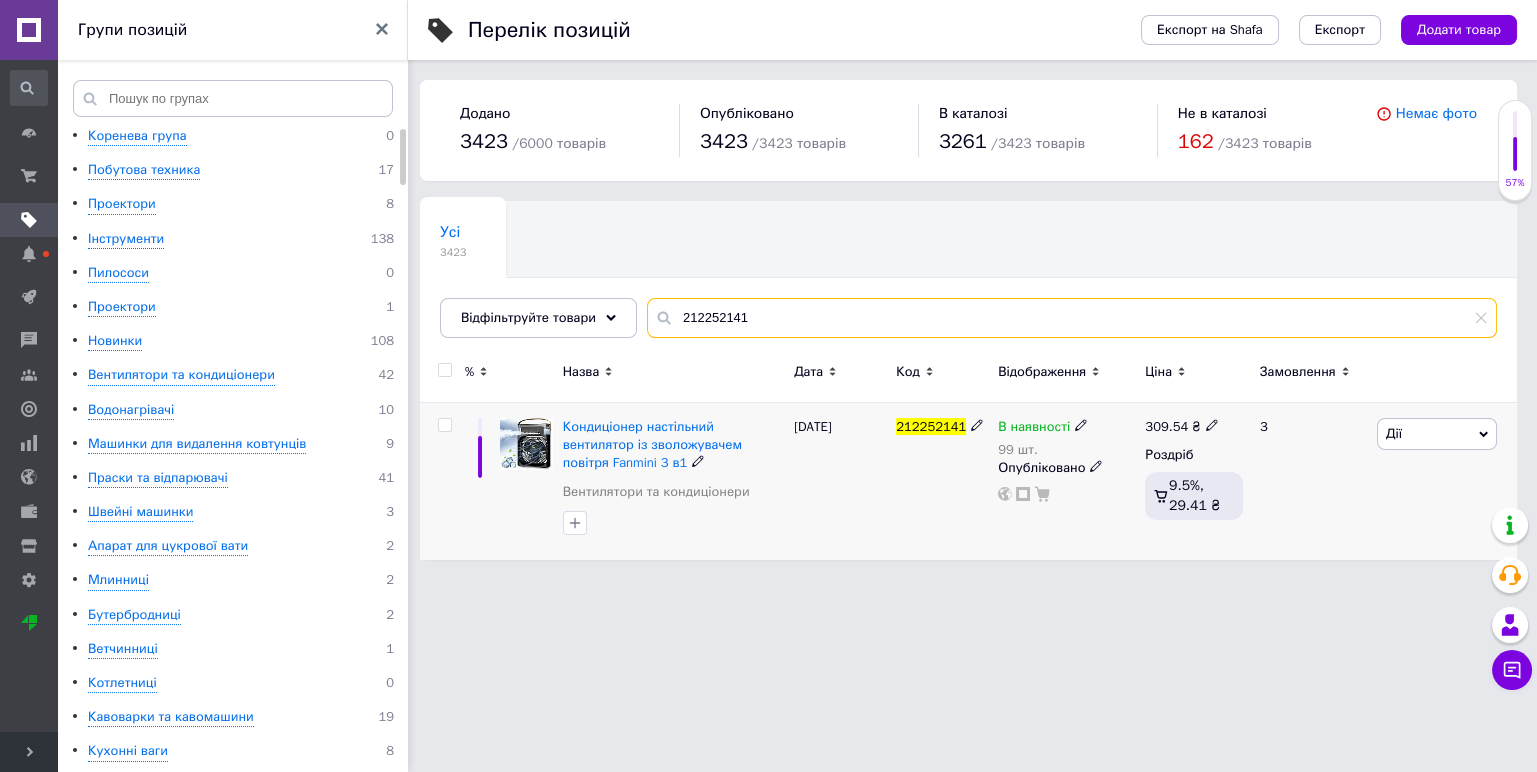type on "212252141" 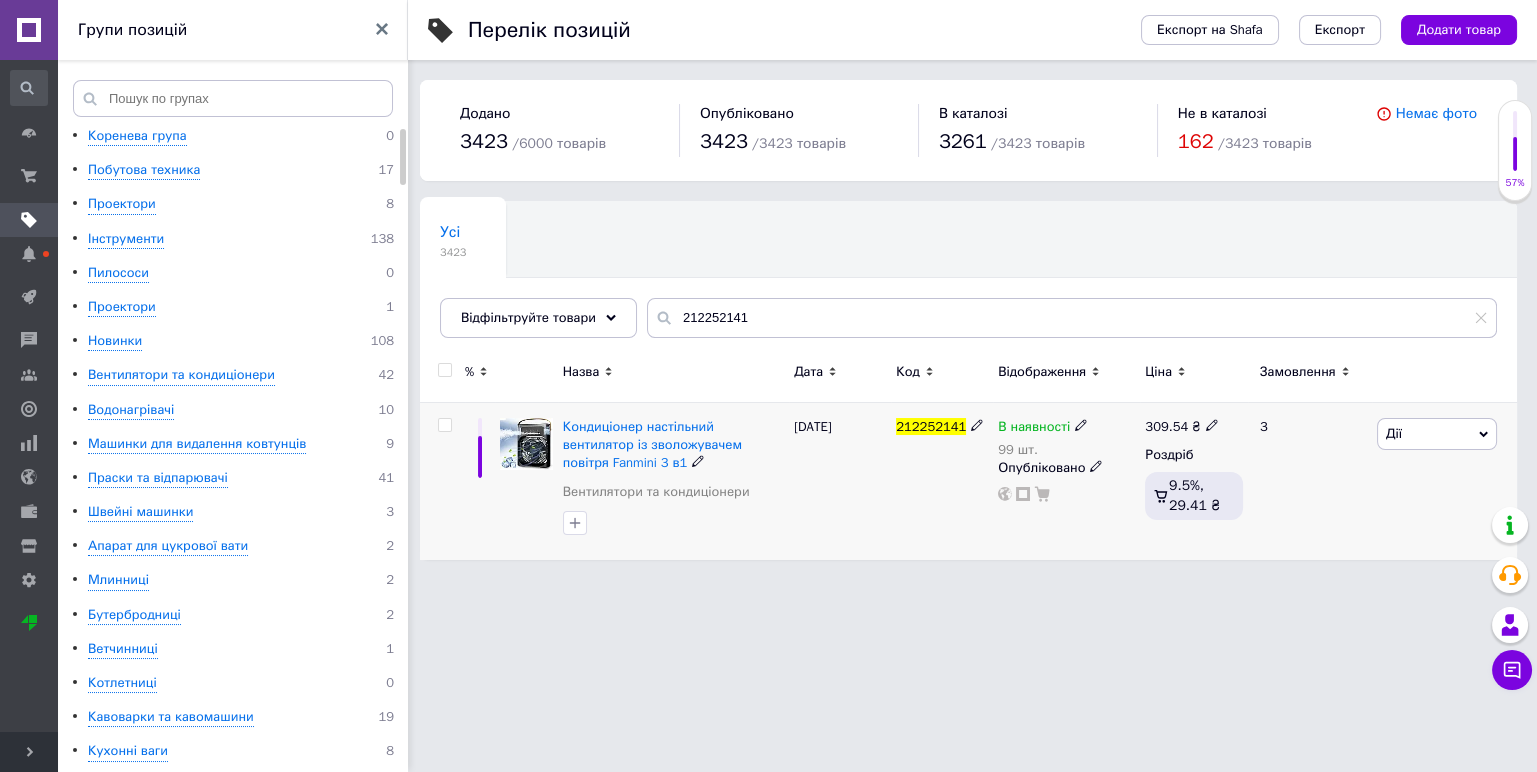 click 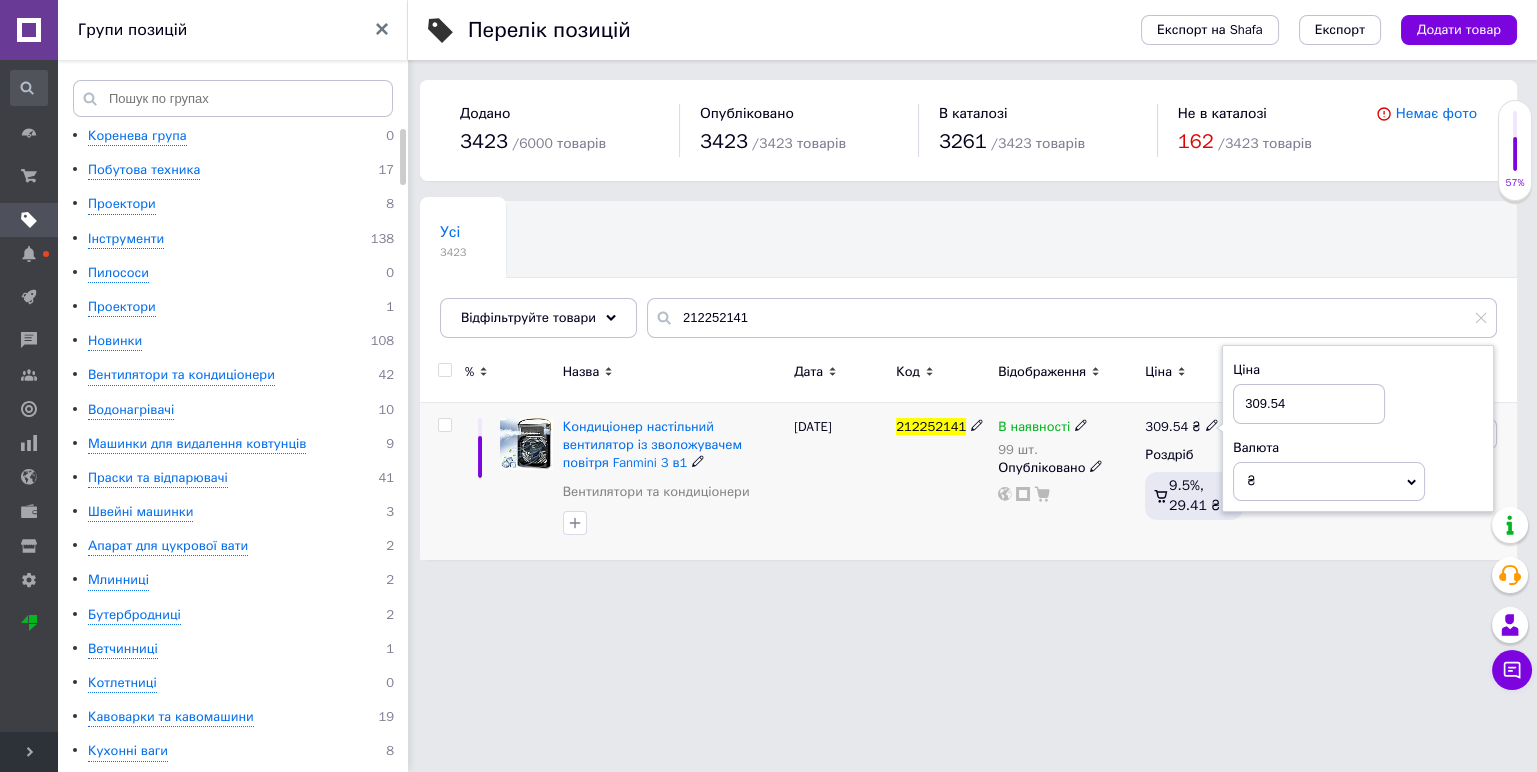 drag, startPoint x: 1291, startPoint y: 408, endPoint x: 1222, endPoint y: 399, distance: 69.58448 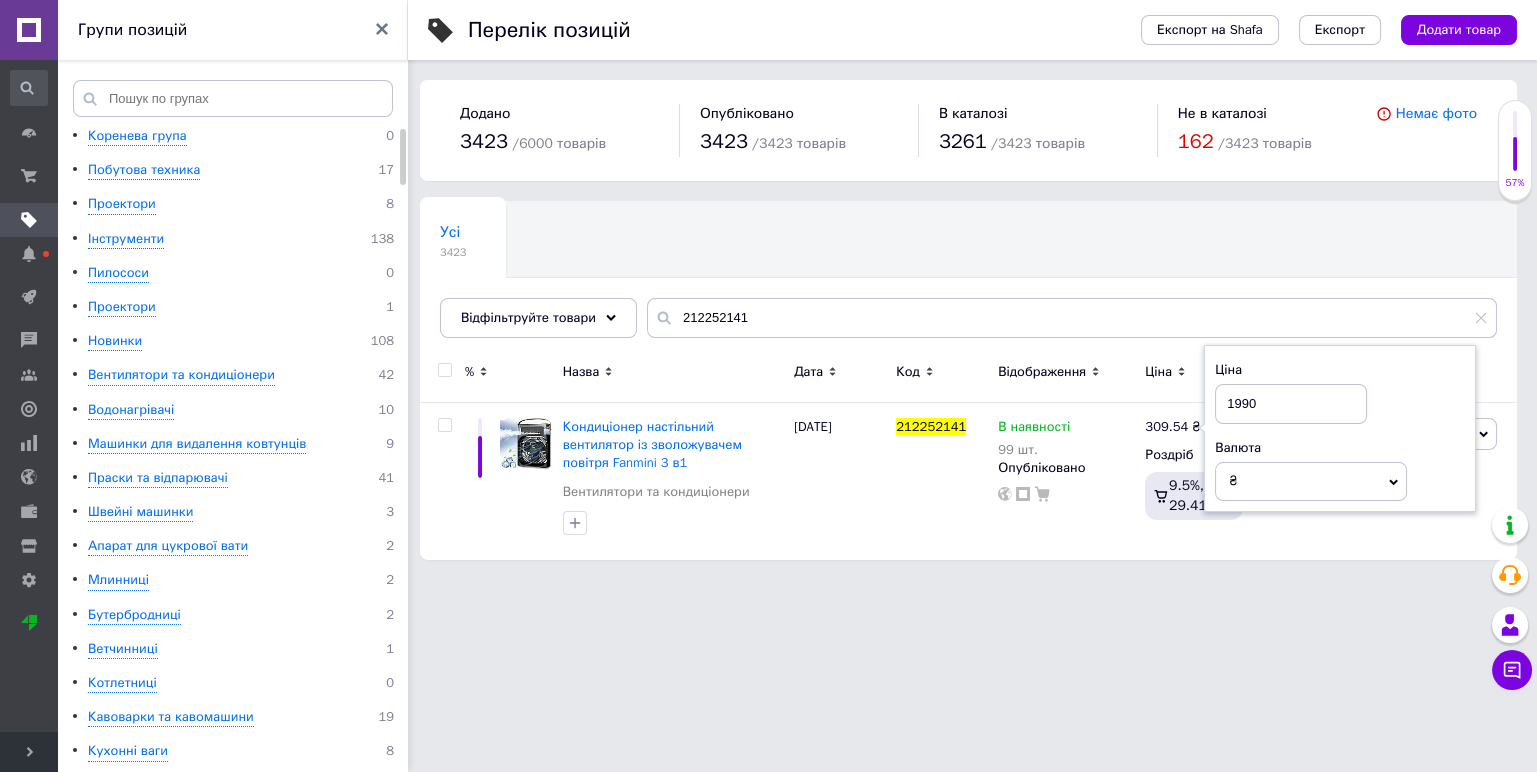 type on "1990" 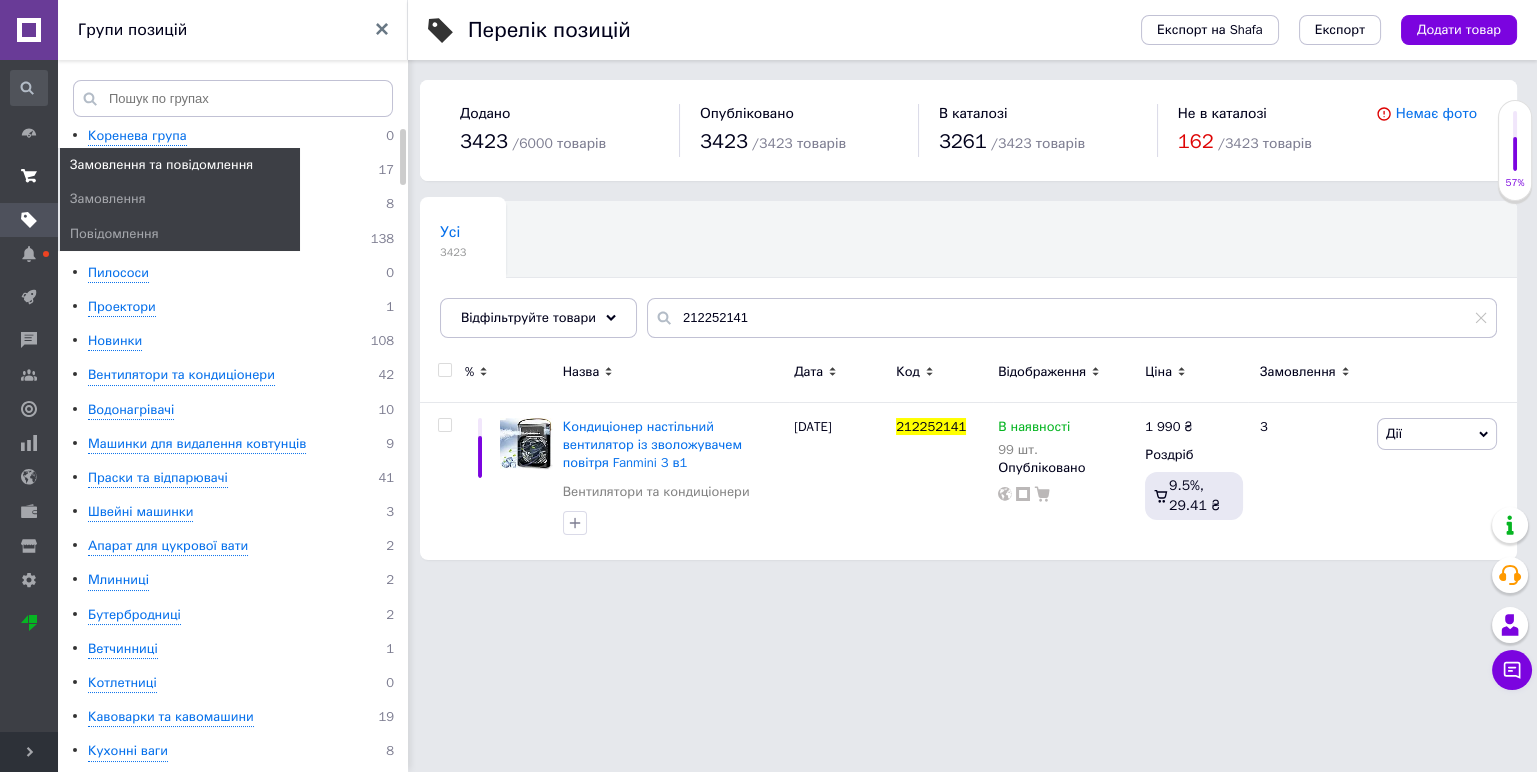 click 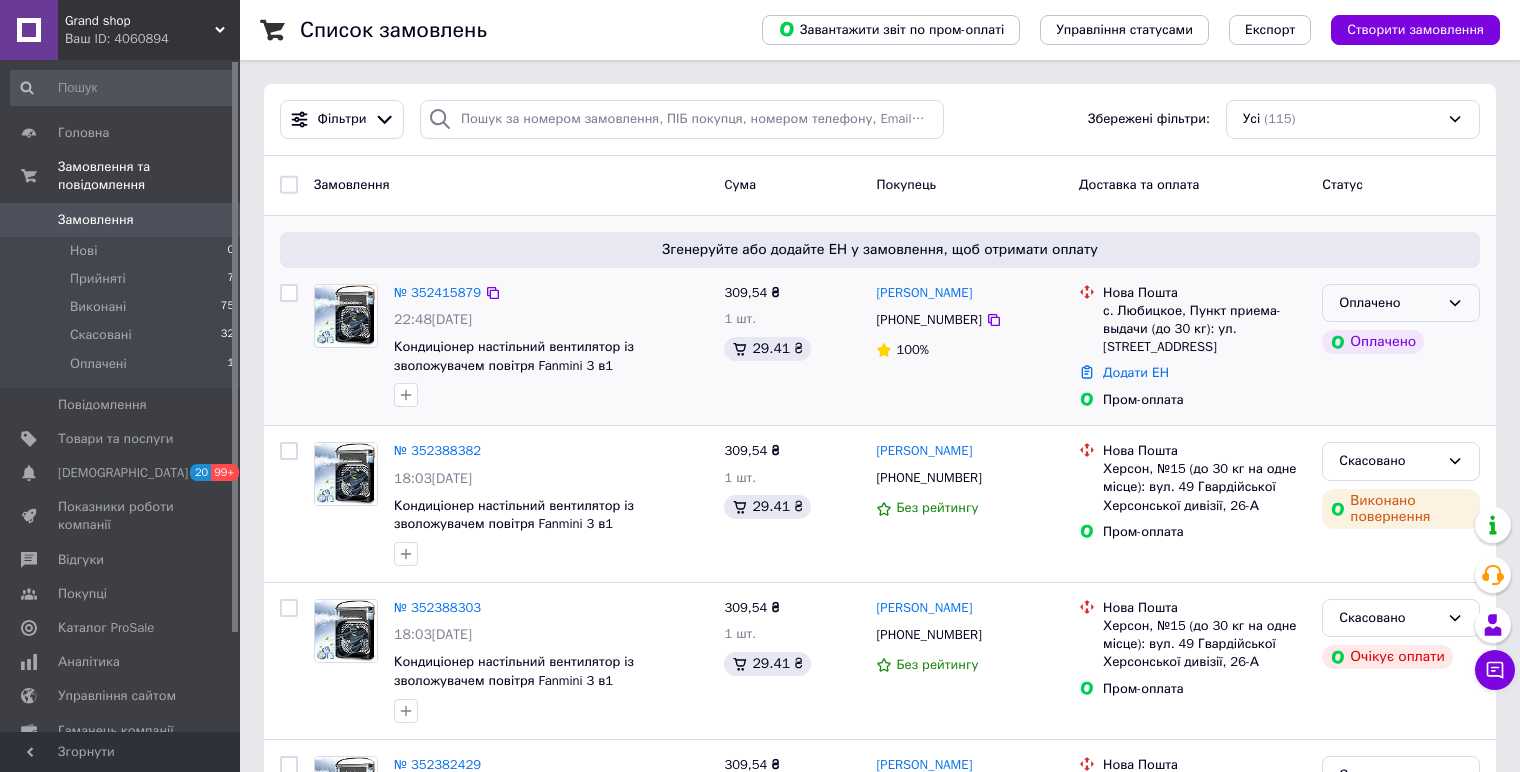 click on "Оплачено" at bounding box center (1389, 303) 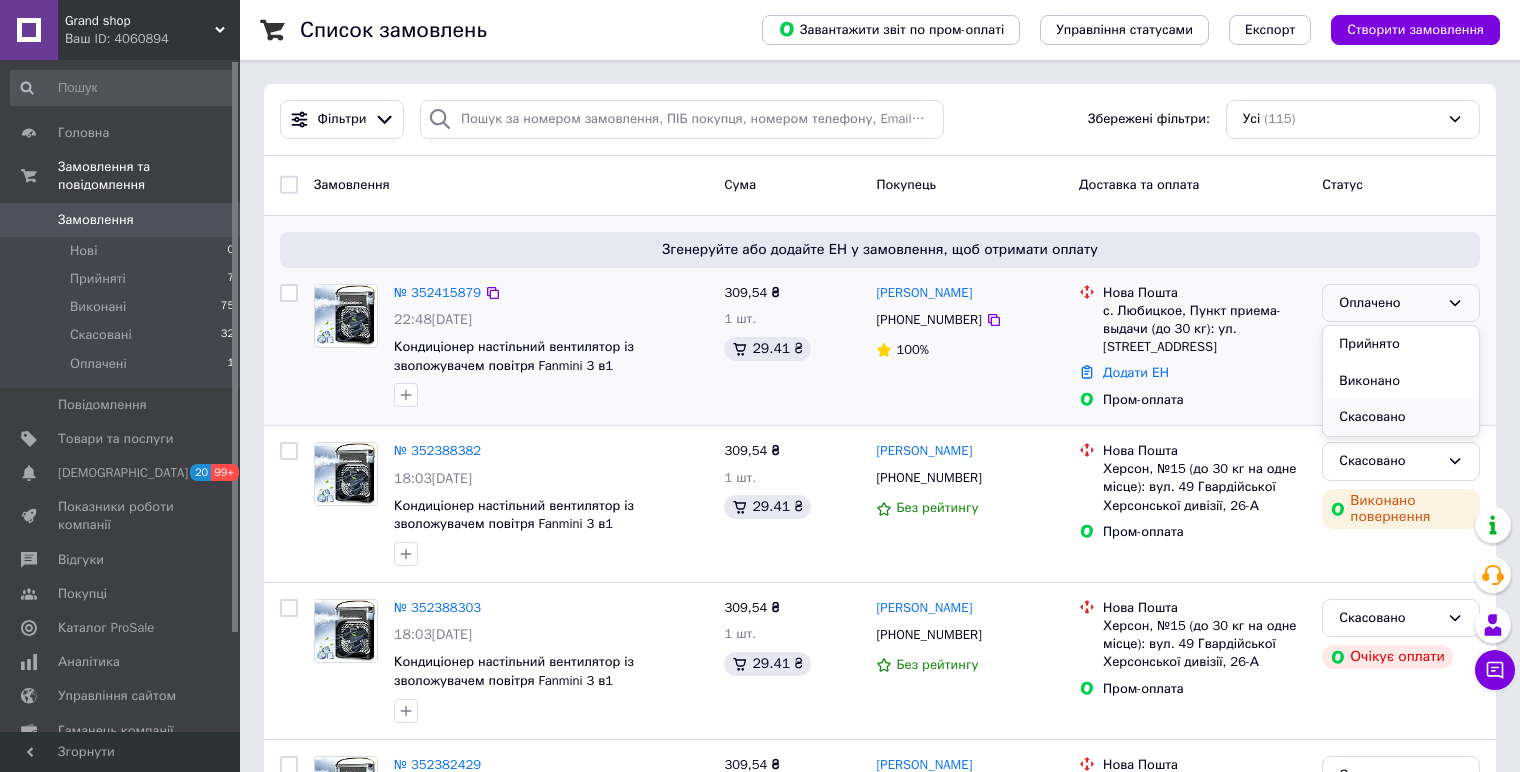click on "Скасовано" at bounding box center [1401, 417] 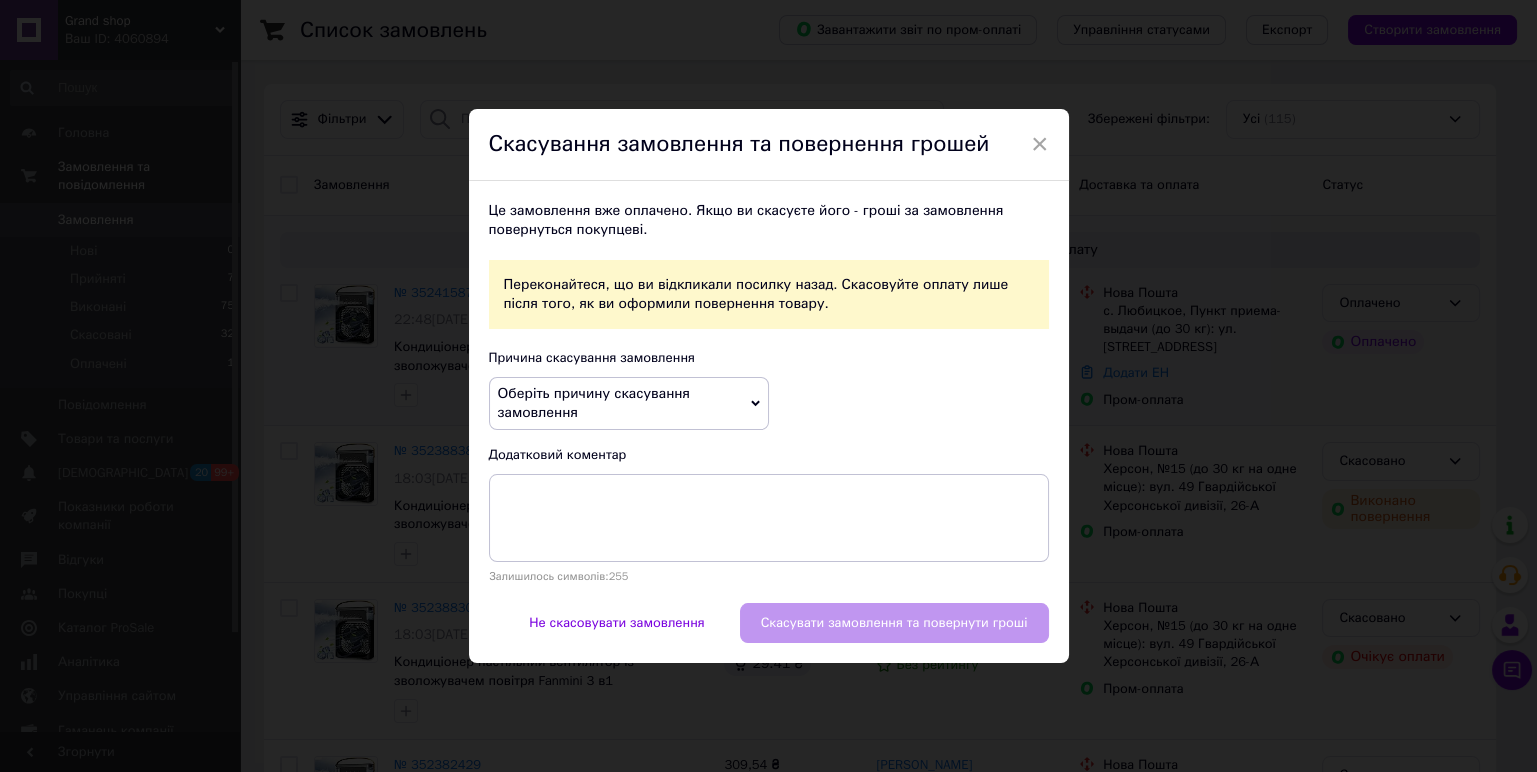 click on "Оберіть причину скасування замовлення" at bounding box center (629, 403) 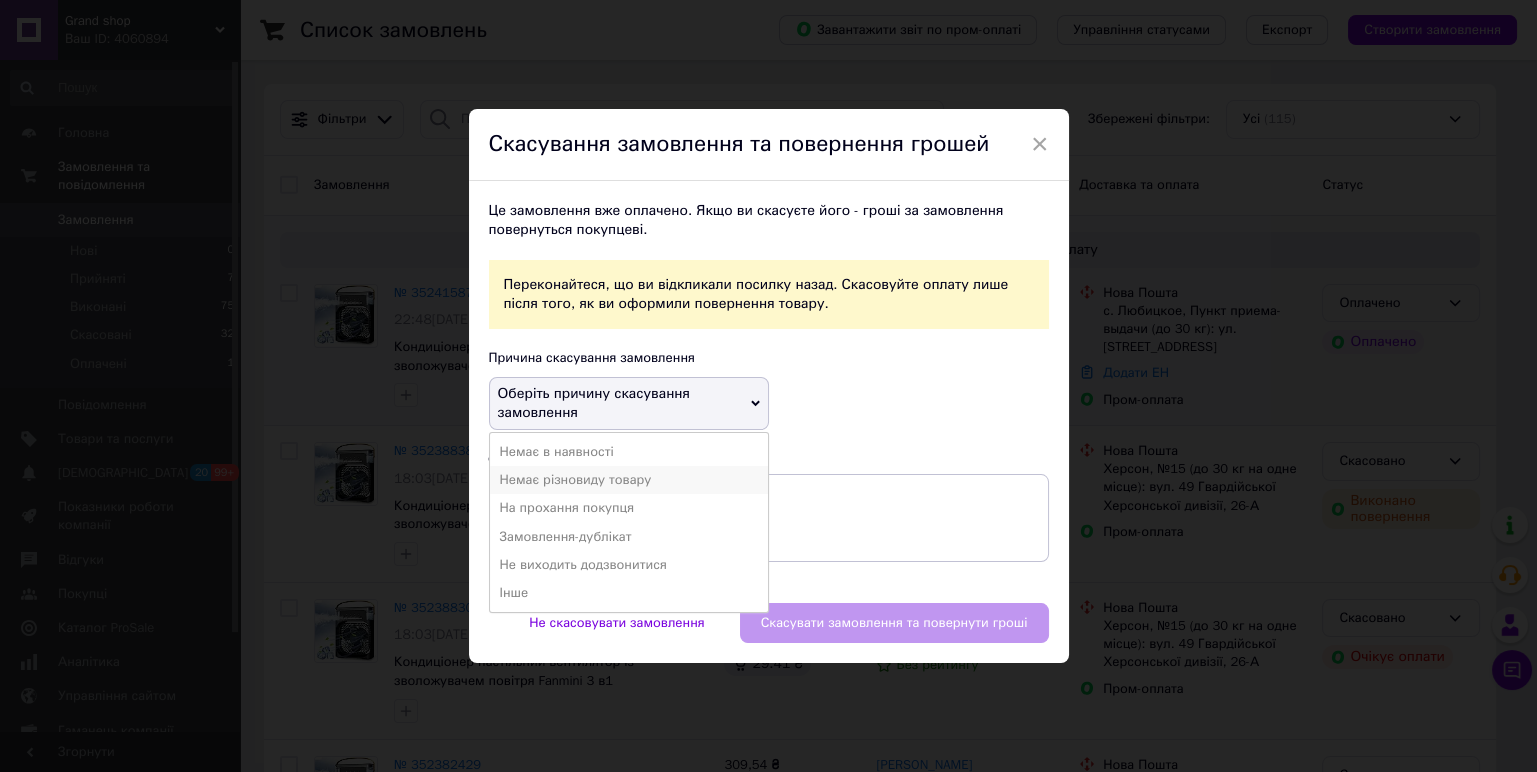 click on "Немає різновиду товару" at bounding box center [629, 480] 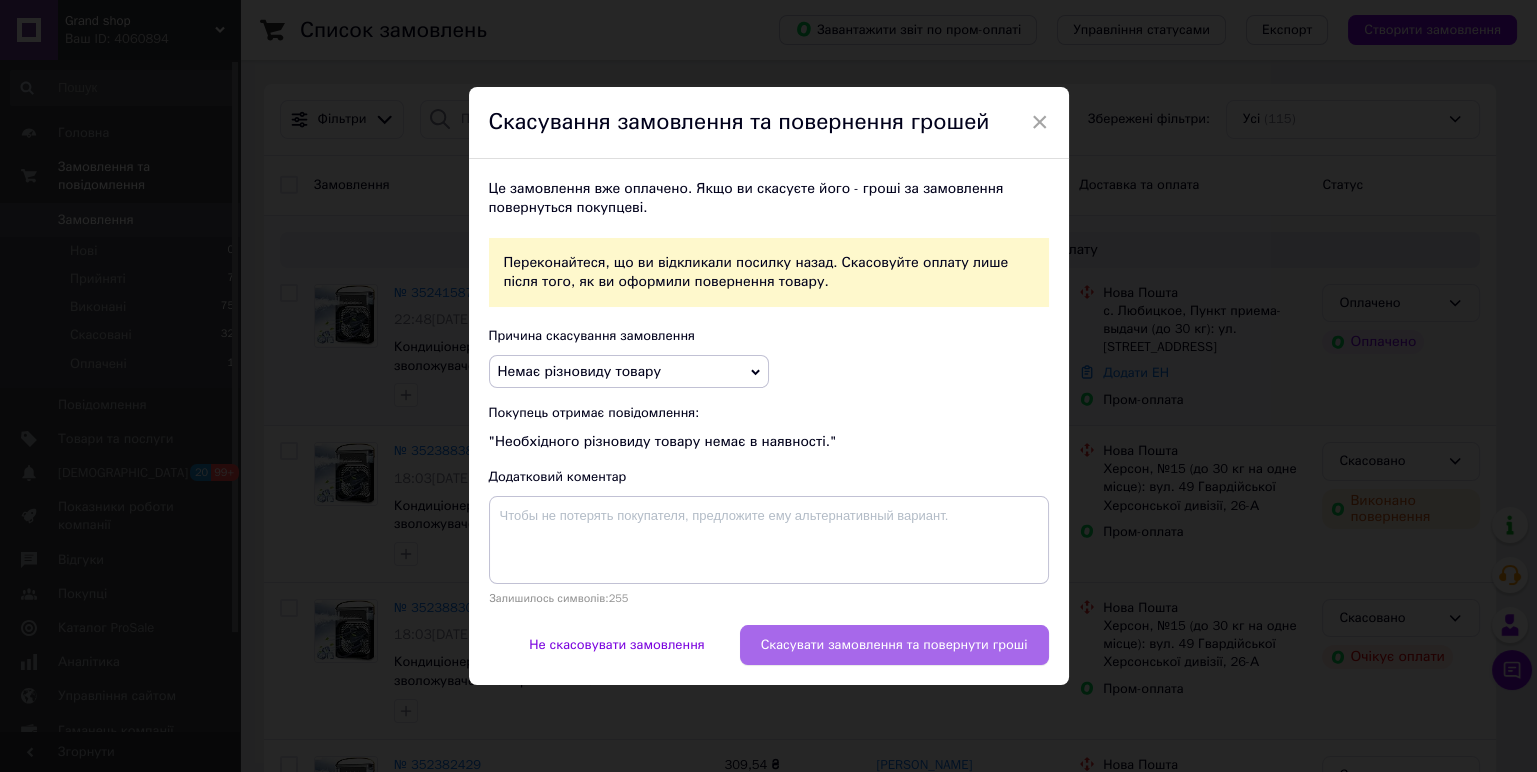 click on "Скасувати замовлення та повернути гроші" at bounding box center [894, 645] 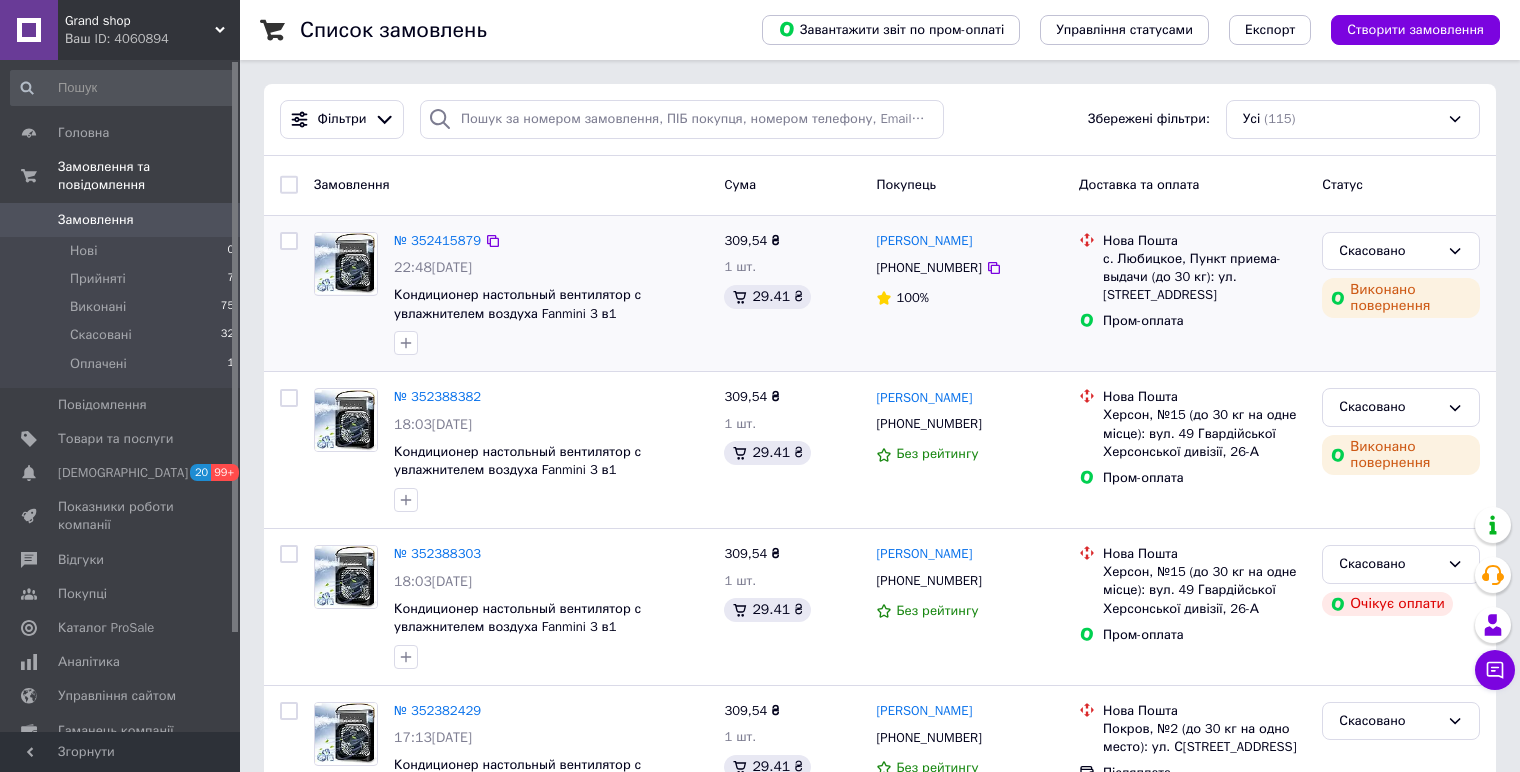 click on "Grand shop Ваш ID: 4060894" at bounding box center (149, 30) 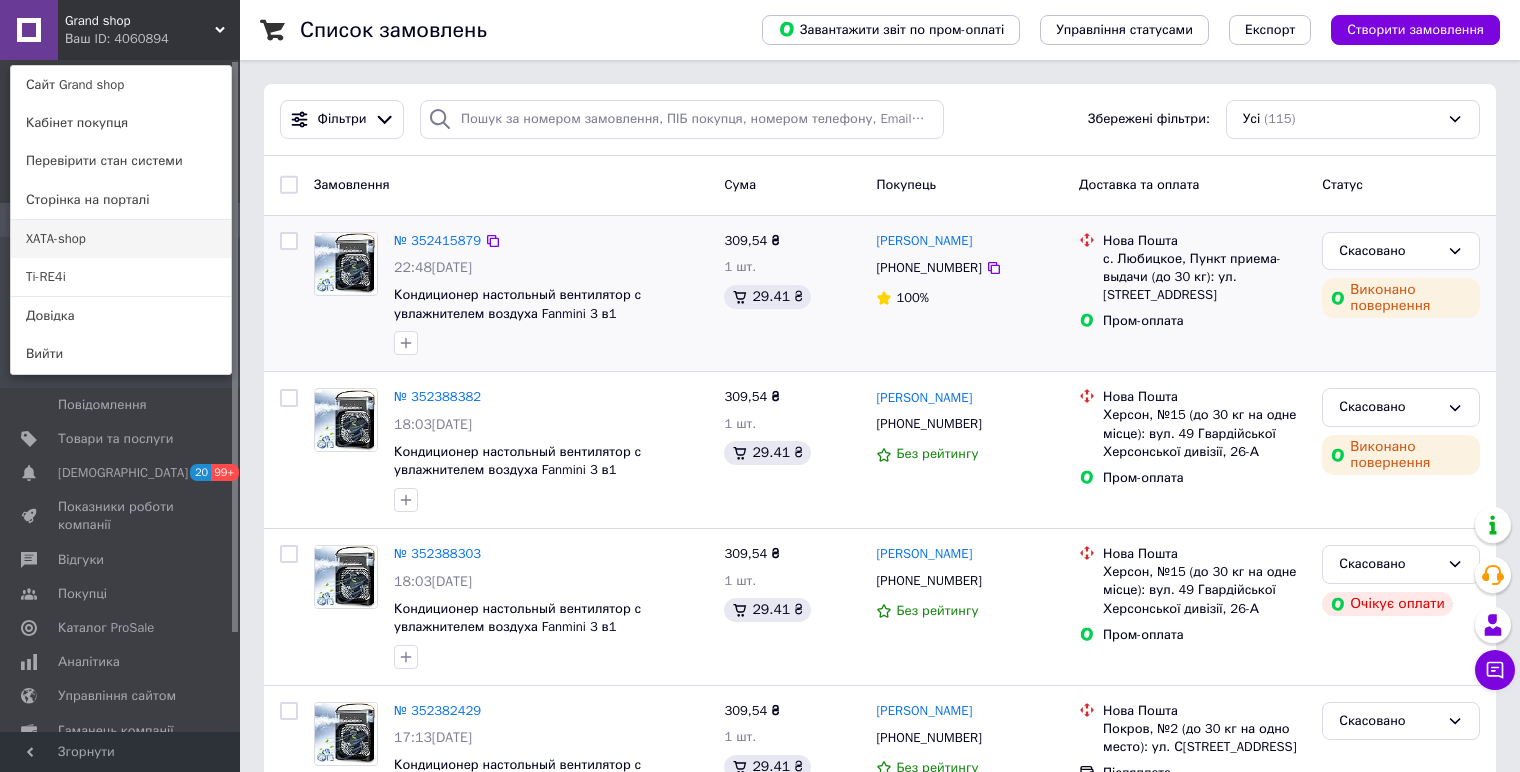 click on "XATA-shop" at bounding box center (121, 239) 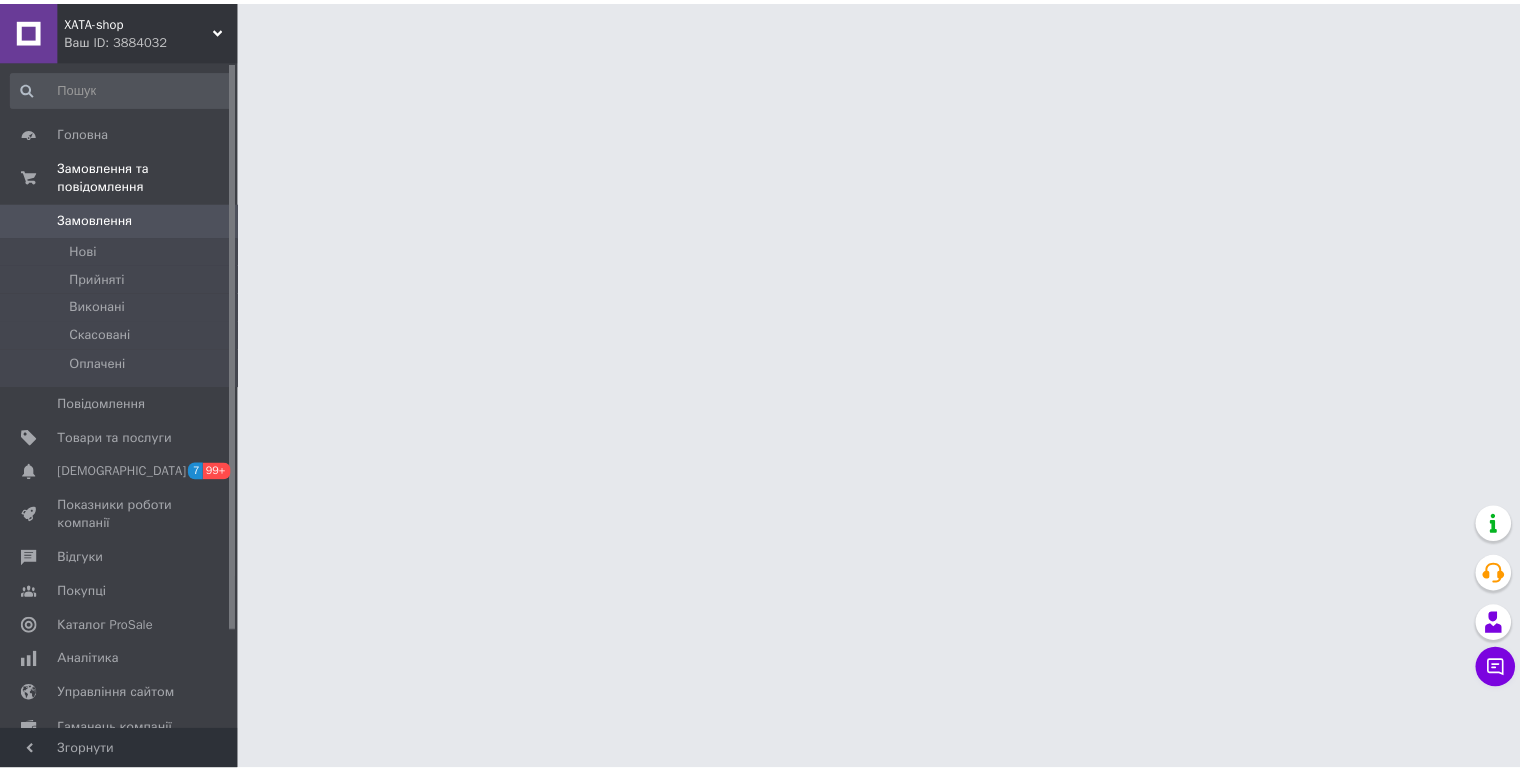 scroll, scrollTop: 0, scrollLeft: 0, axis: both 